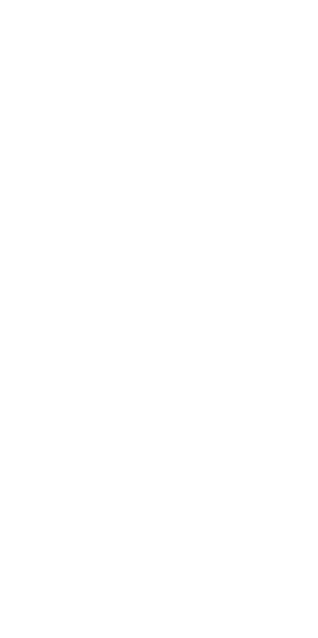 scroll, scrollTop: 0, scrollLeft: 0, axis: both 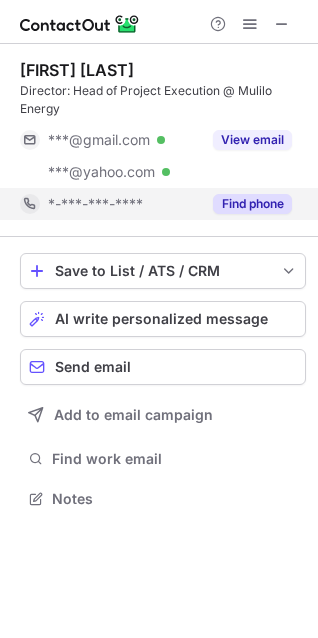 click on "Find phone" at bounding box center (252, 204) 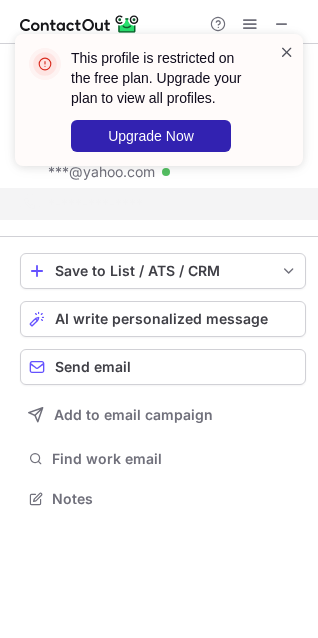 click at bounding box center [287, 52] 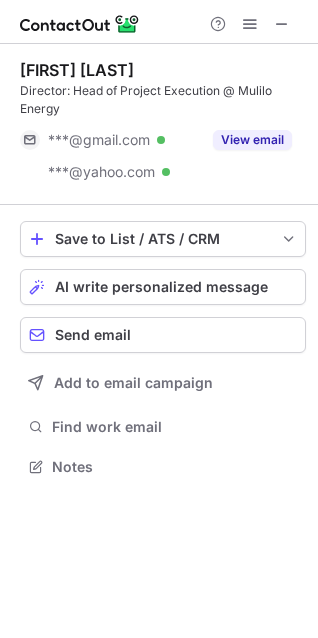 scroll, scrollTop: 453, scrollLeft: 318, axis: both 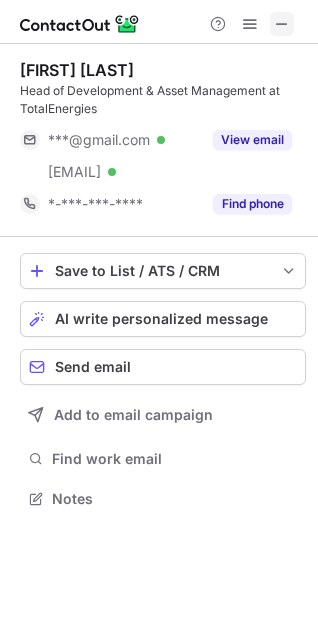 click at bounding box center (282, 24) 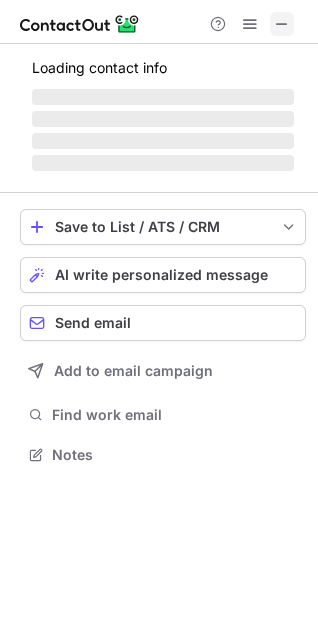 scroll, scrollTop: 441, scrollLeft: 318, axis: both 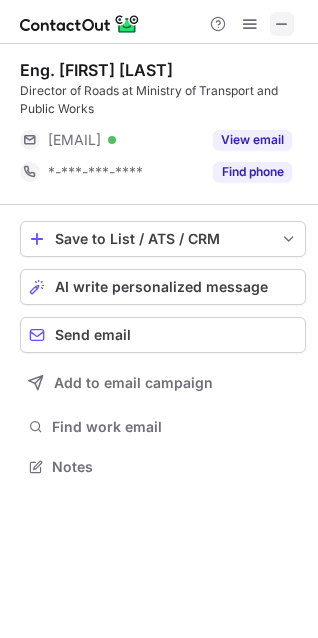 click at bounding box center (282, 24) 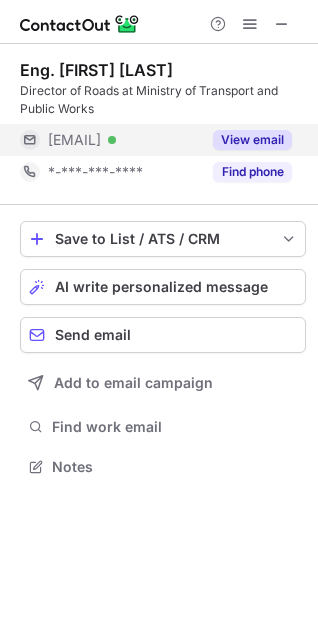 click on "View email" at bounding box center [252, 140] 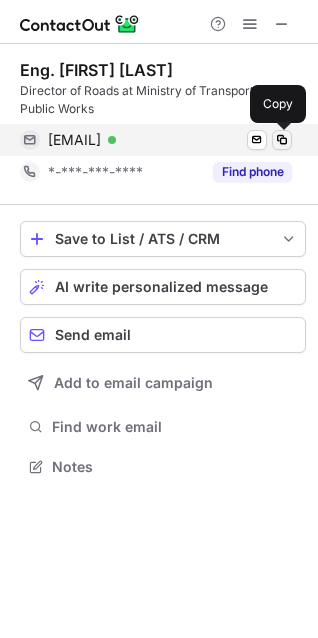 click at bounding box center [282, 140] 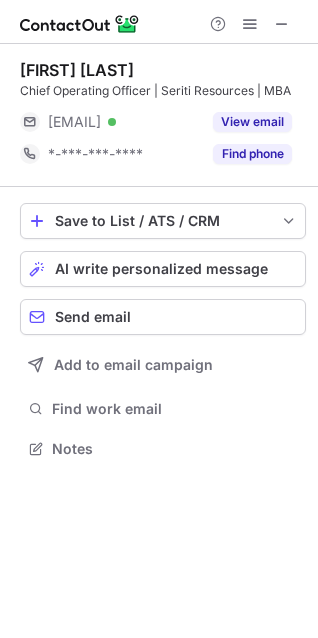 scroll, scrollTop: 435, scrollLeft: 318, axis: both 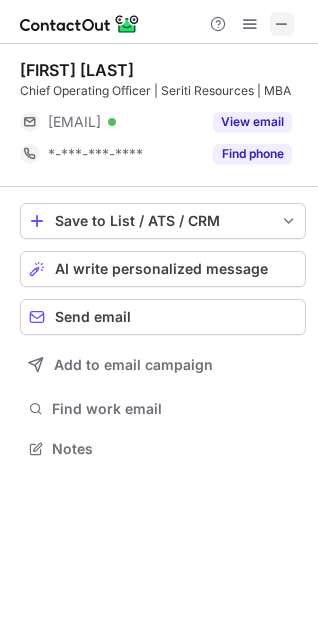 click at bounding box center [282, 24] 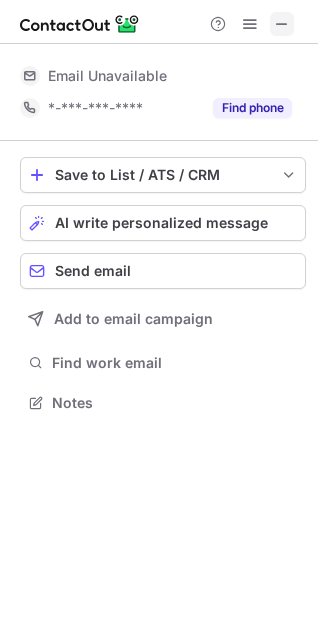 scroll, scrollTop: 389, scrollLeft: 318, axis: both 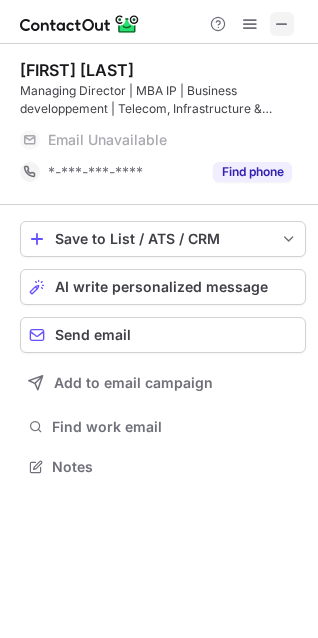 click at bounding box center (282, 24) 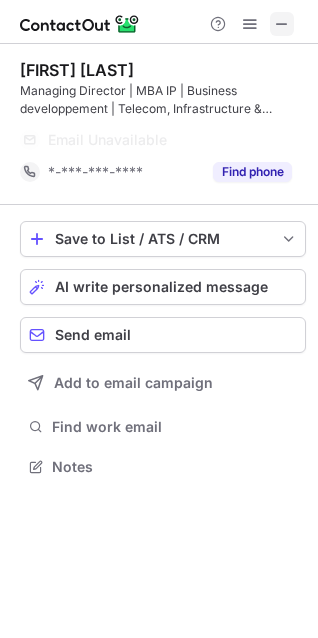 click at bounding box center [282, 24] 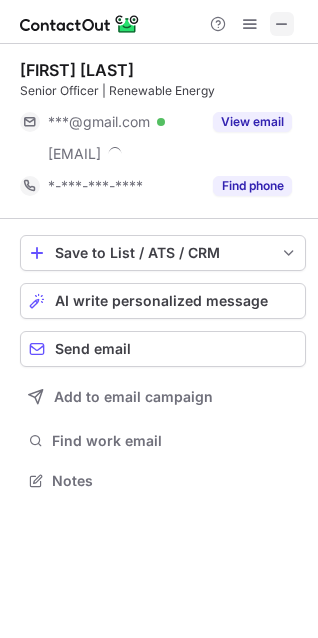 scroll, scrollTop: 467, scrollLeft: 318, axis: both 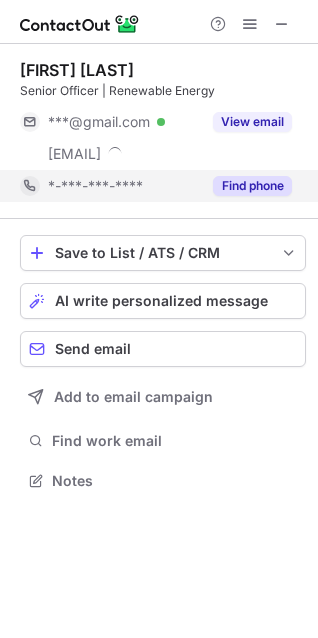 click on "Find phone" at bounding box center [252, 186] 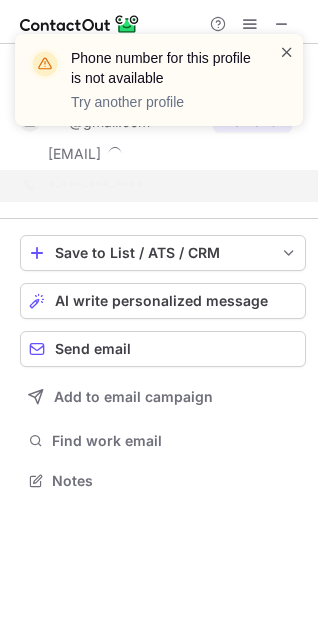 click at bounding box center [287, 52] 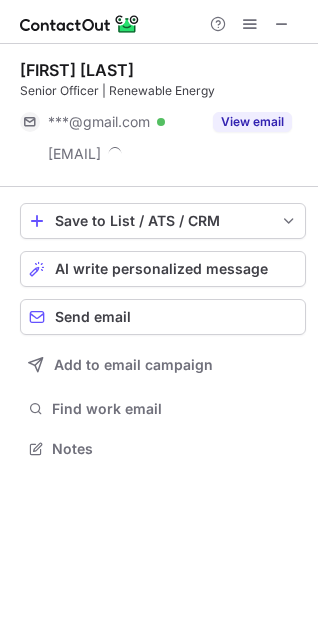 scroll, scrollTop: 435, scrollLeft: 318, axis: both 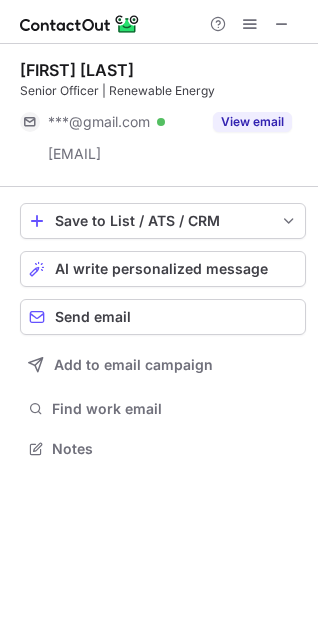 click on "Lynette K" at bounding box center (77, 70) 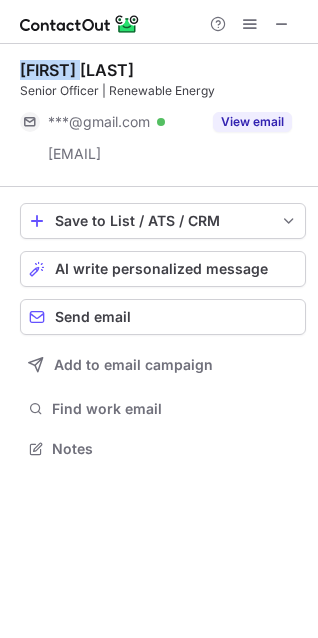 click on "Lynette K" at bounding box center [77, 70] 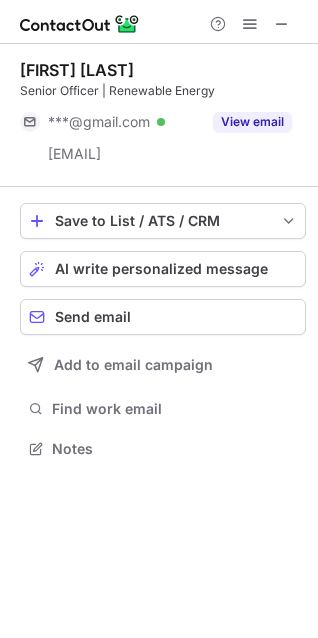 click on "Lynette K" at bounding box center (77, 70) 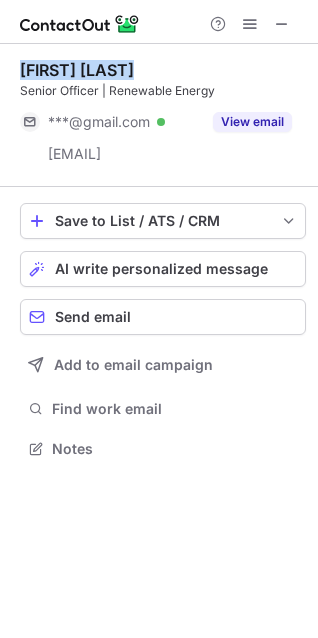 click on "Lynette K" at bounding box center [77, 70] 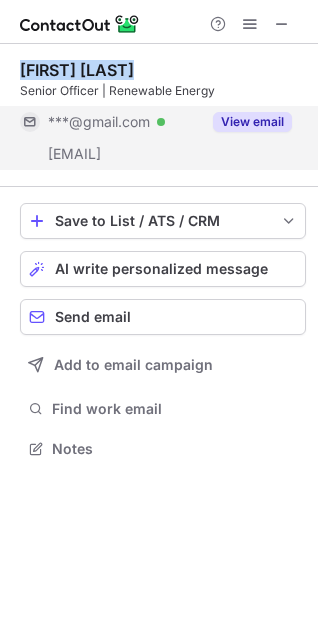 click on "View email" at bounding box center [252, 122] 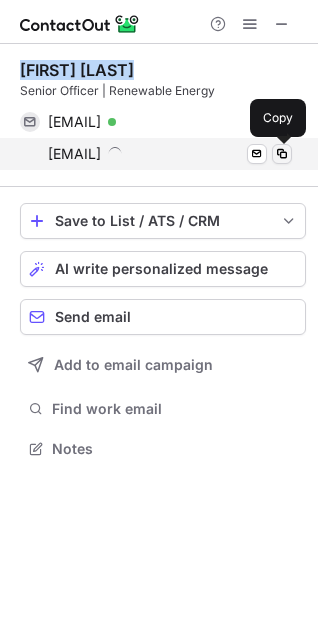 click at bounding box center [282, 154] 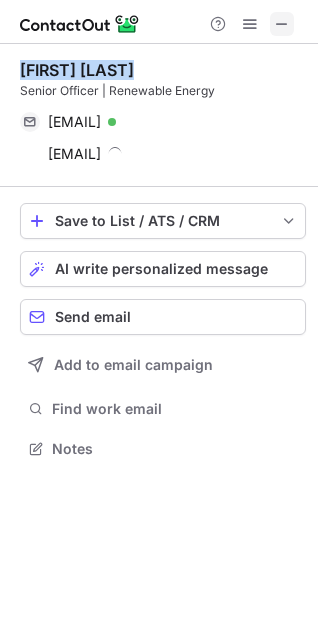 click at bounding box center (282, 24) 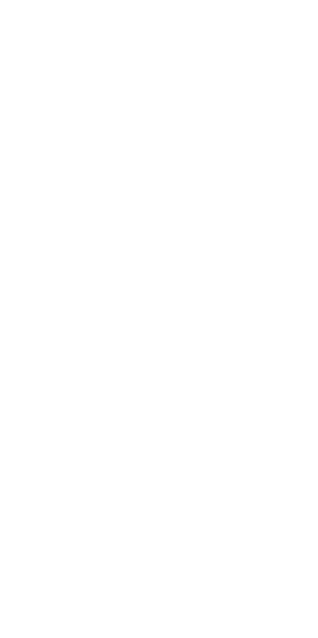 scroll, scrollTop: 0, scrollLeft: 0, axis: both 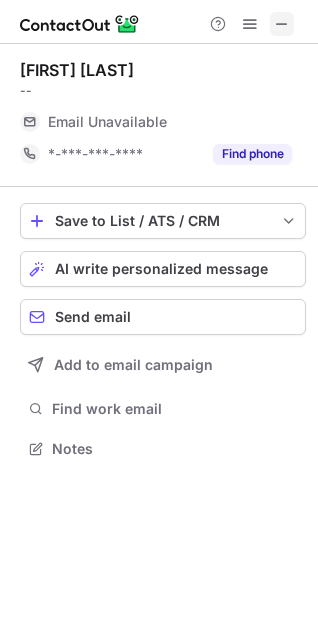 click at bounding box center [282, 24] 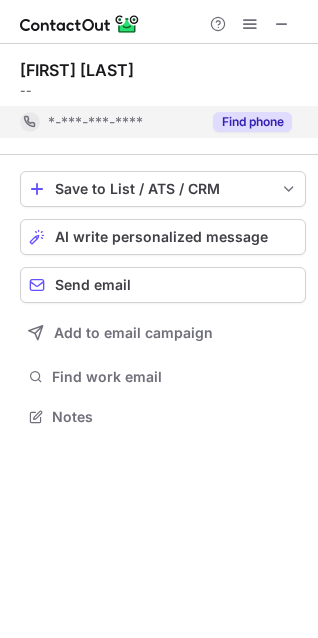 scroll, scrollTop: 403, scrollLeft: 318, axis: both 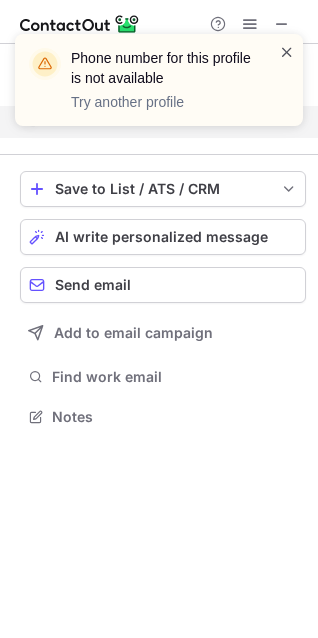 click at bounding box center [287, 52] 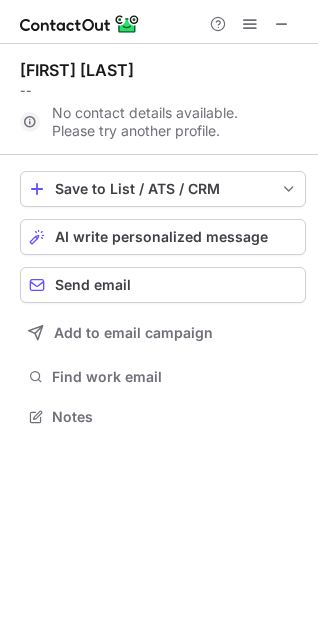 click at bounding box center (282, 24) 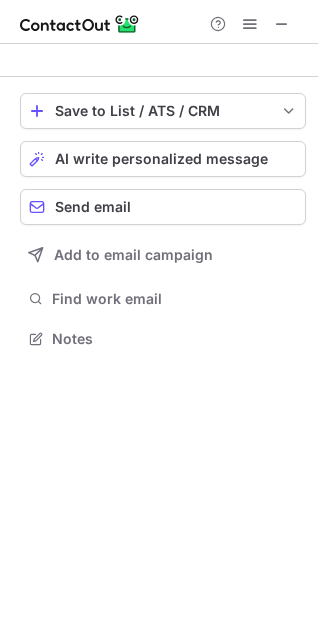 scroll, scrollTop: 441, scrollLeft: 318, axis: both 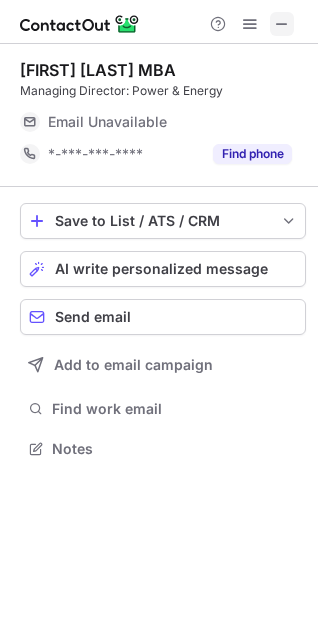 click at bounding box center (282, 24) 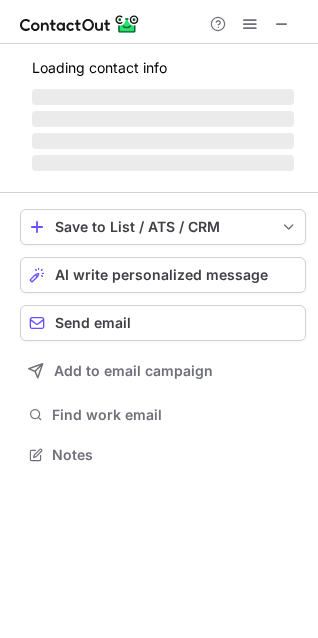 scroll, scrollTop: 441, scrollLeft: 318, axis: both 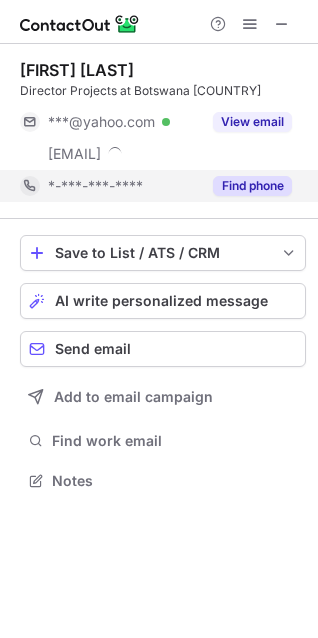 click on "Find phone" at bounding box center (252, 186) 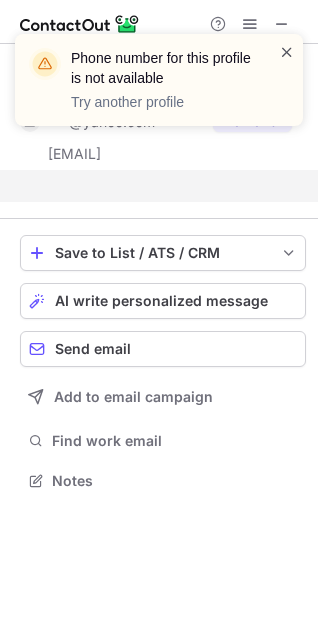 click at bounding box center [287, 52] 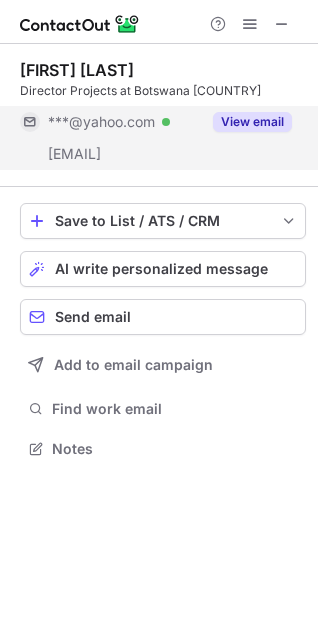 click on "View email" at bounding box center [252, 122] 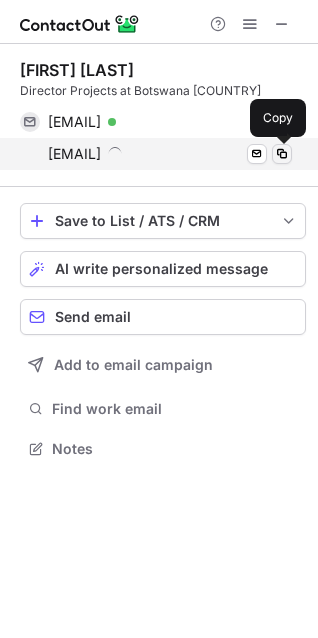 click at bounding box center [282, 154] 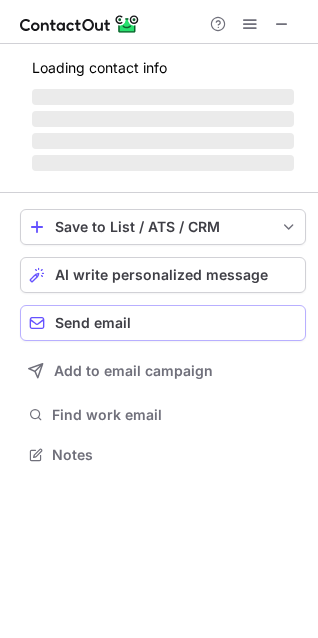 scroll, scrollTop: 10, scrollLeft: 10, axis: both 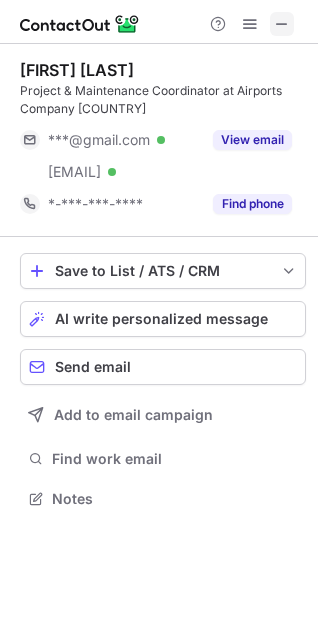 click at bounding box center [282, 24] 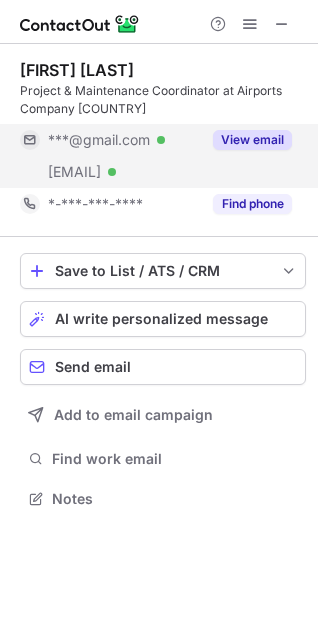 click on "View email" at bounding box center [252, 140] 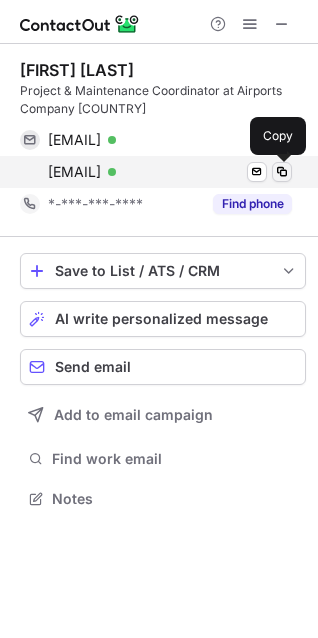 click at bounding box center [282, 172] 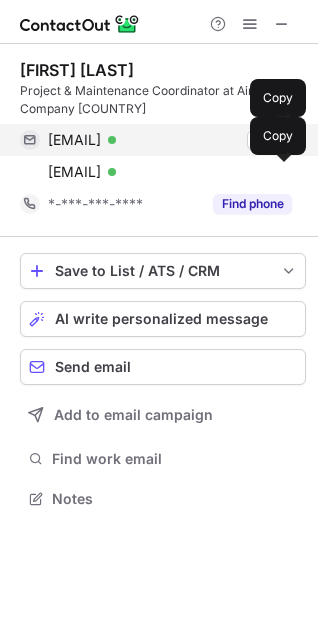 type 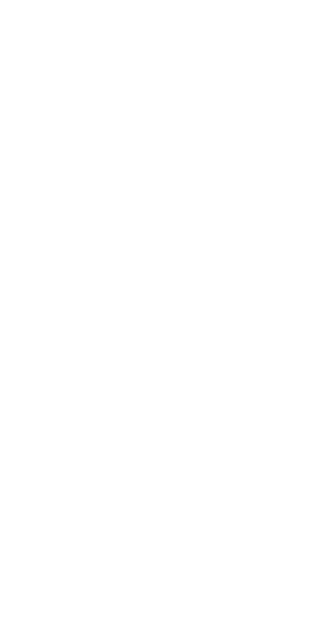 scroll, scrollTop: 0, scrollLeft: 0, axis: both 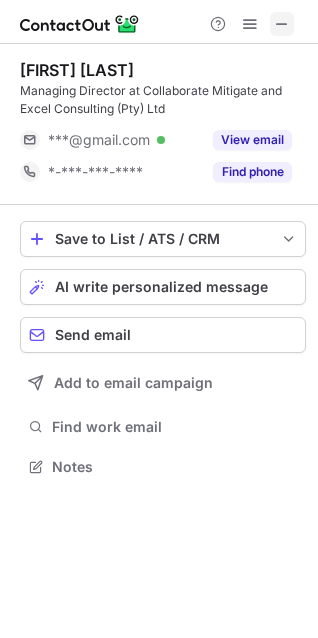 click at bounding box center [282, 24] 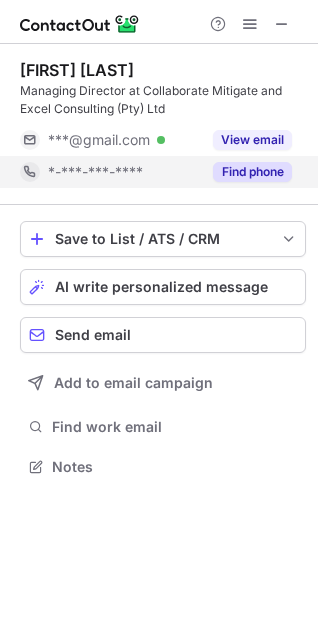 click on "Find phone" at bounding box center (252, 172) 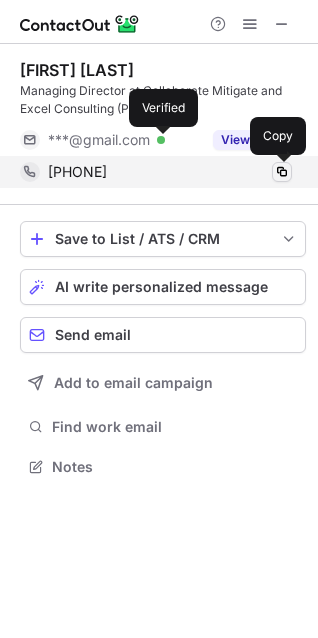 click at bounding box center [282, 172] 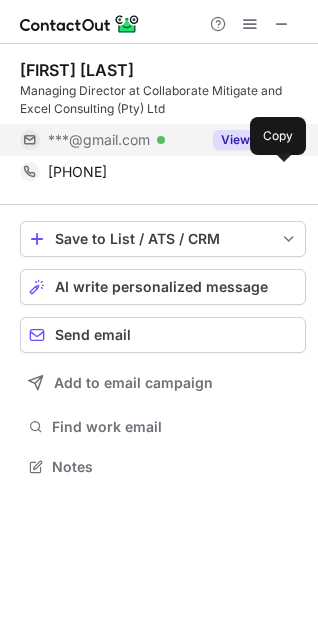 click on "View email" at bounding box center [252, 140] 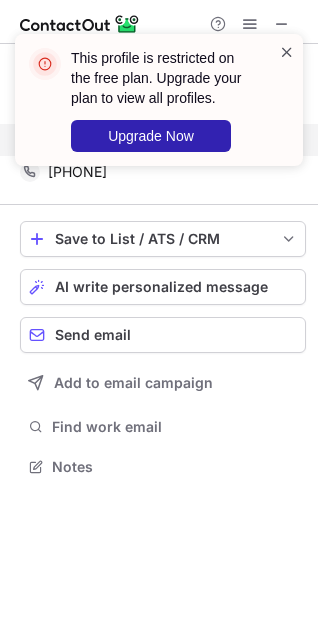 click at bounding box center (287, 52) 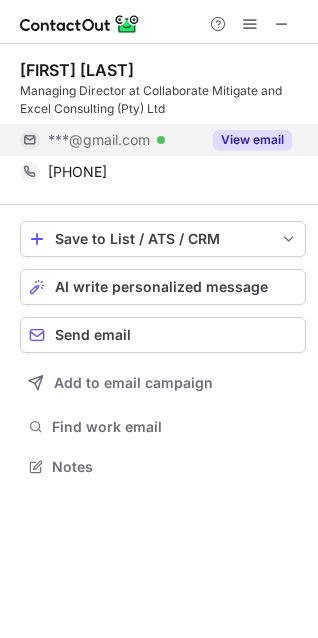 click at bounding box center [282, 24] 